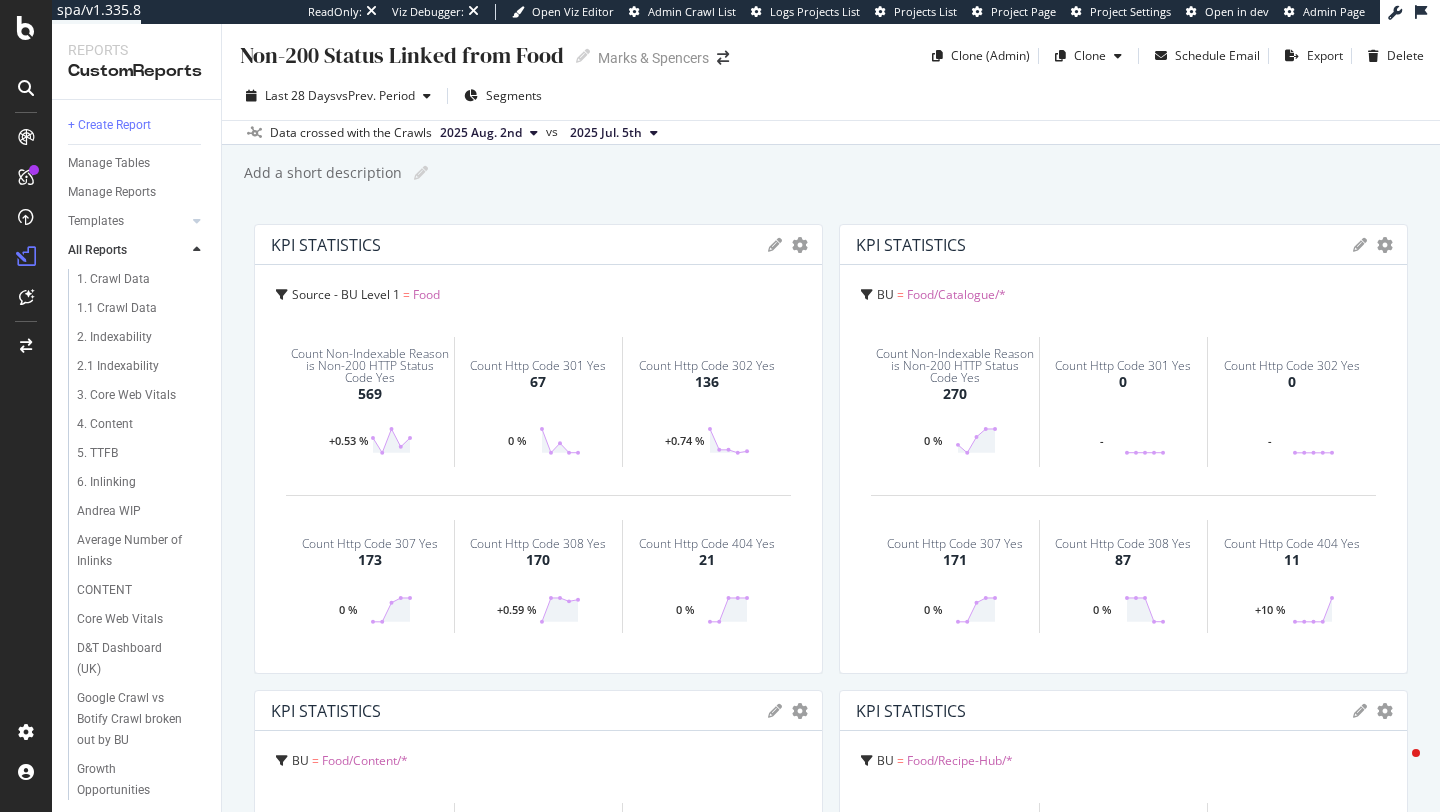 scroll, scrollTop: 0, scrollLeft: 0, axis: both 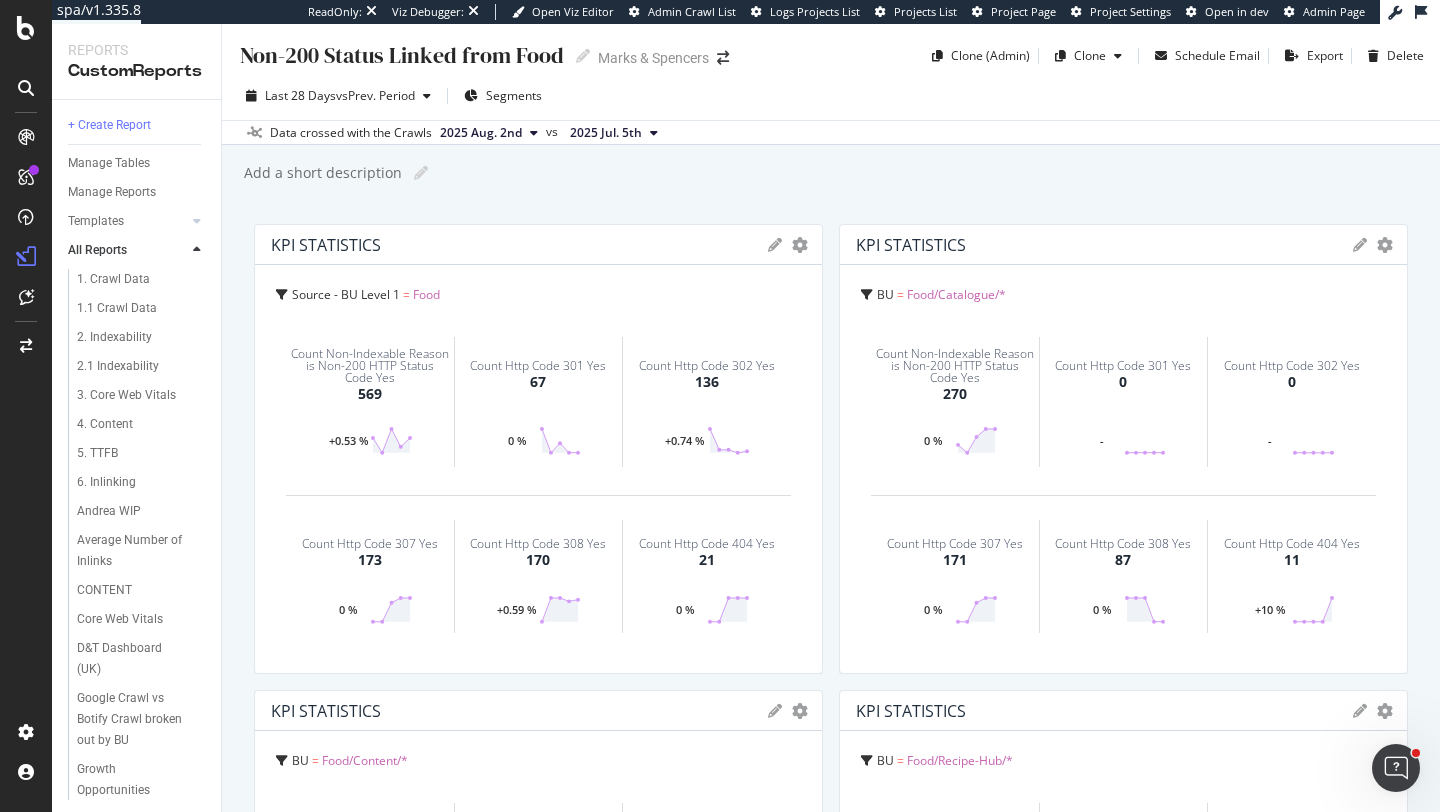 click on "Inlinking Andrea WIP Average Number of Inlinks CONTENT Core Web Vitals D&T Dashboard (UK) Google Crawl vs Botify Crawl broken out by BU Growth Opportunities Inlinking Report Interesting reports we might want to use Internal Linking Analysis New / Disappeared URLs Non-200 Status Linked from Food PLP Content Quality Report [Botify] Sitespeed Sitespeed by Page Type Sitespeed by Template Tech KPI Dashboard Third Party Brand Performance - Impact on Generics URLs Performance After Algo Update (30 June [YEAR]) Weekly Insights" at bounding box center [136, 455] 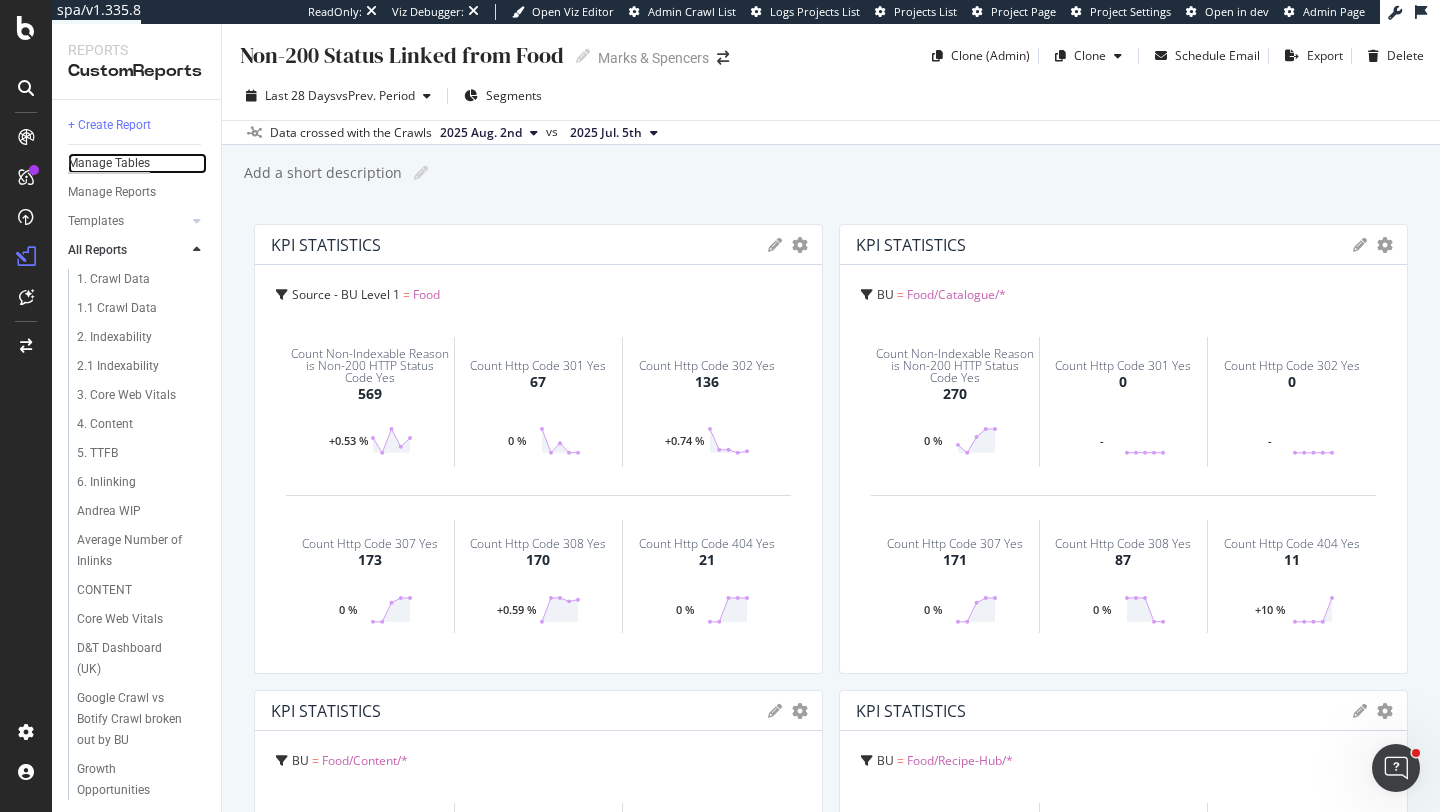 click on "Manage Tables" at bounding box center (109, 163) 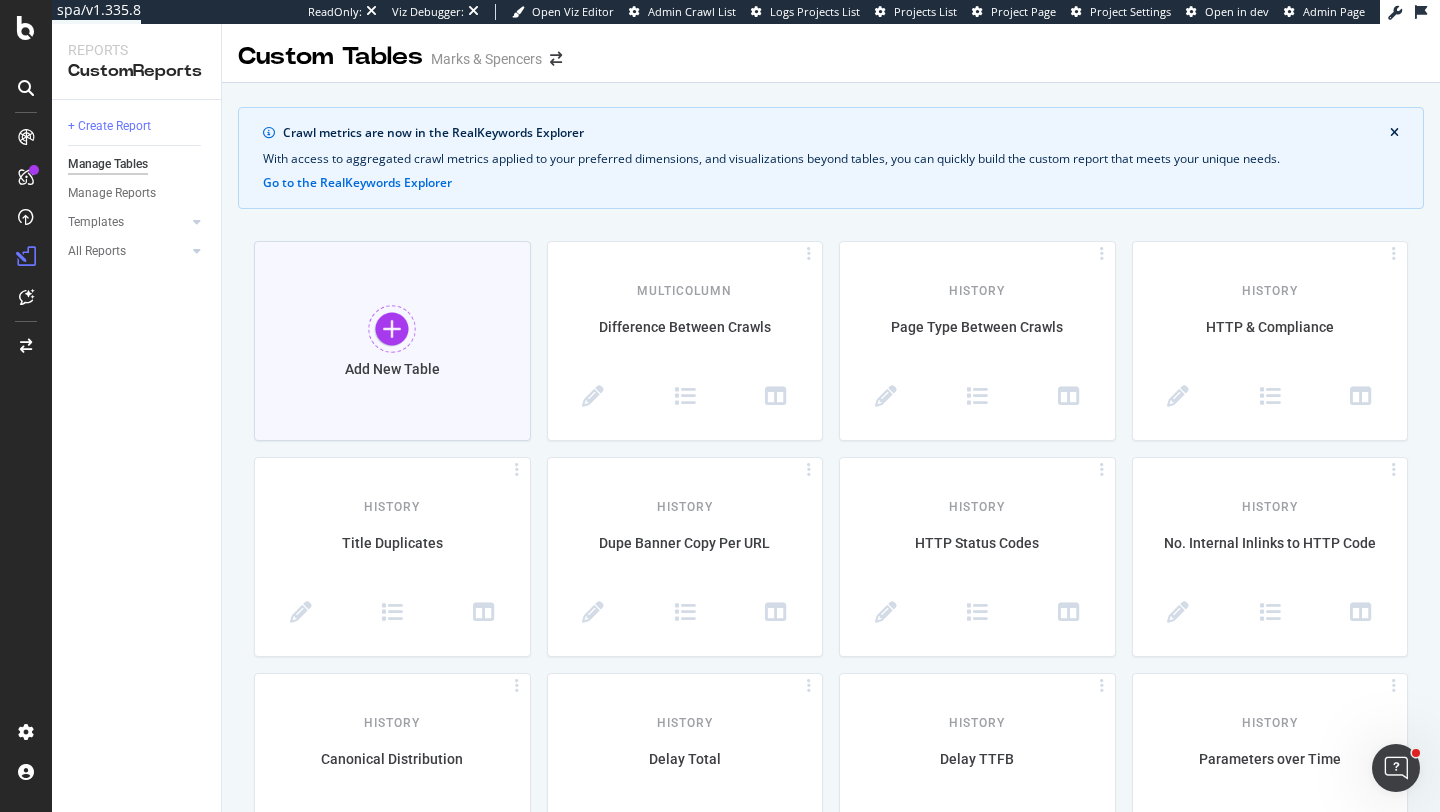 click on "Add New Table" at bounding box center [392, 341] 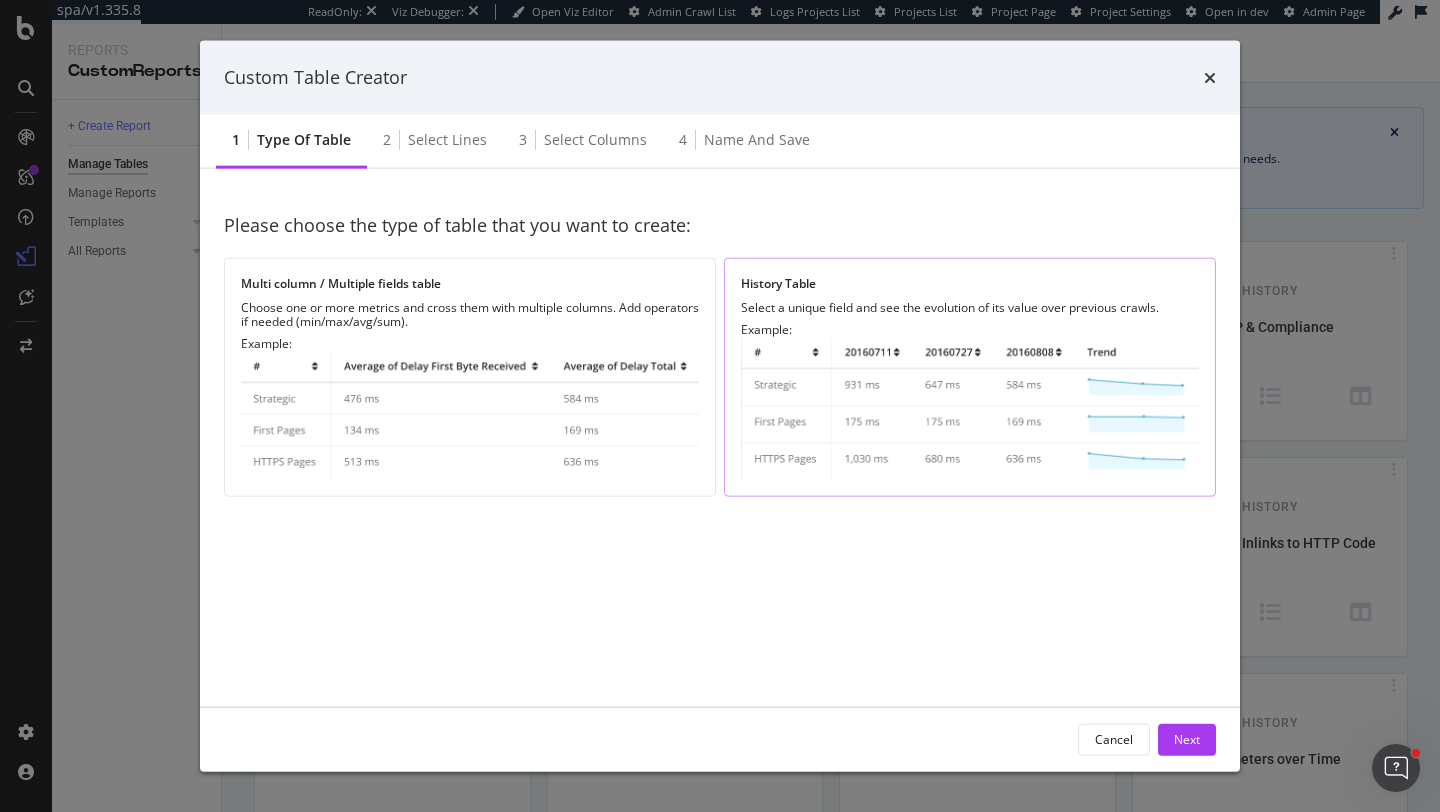 click on "History Table Select a unique field and see the evolution of its value over previous crawls. Example:" at bounding box center [970, 377] 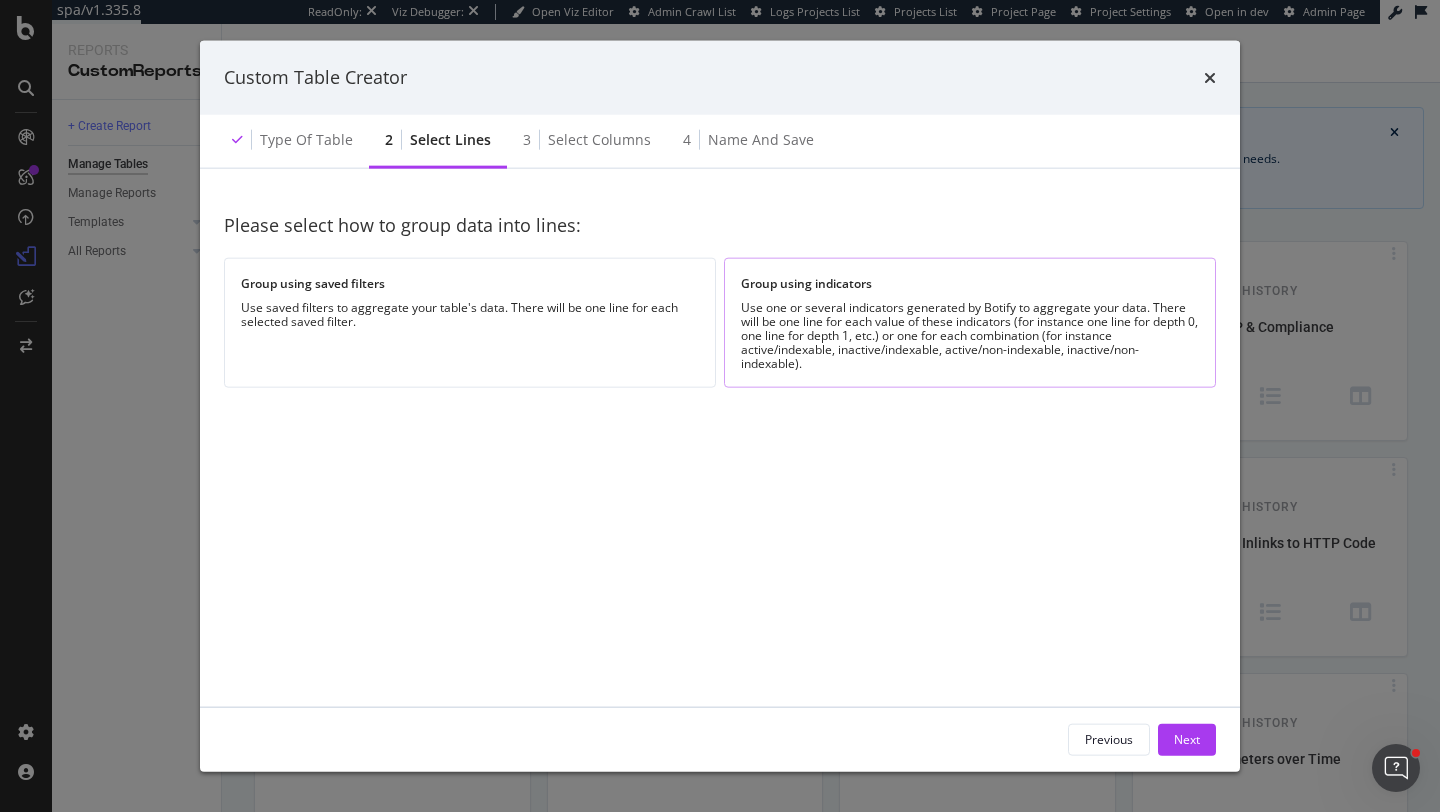 click on "Group using indicators" at bounding box center (970, 283) 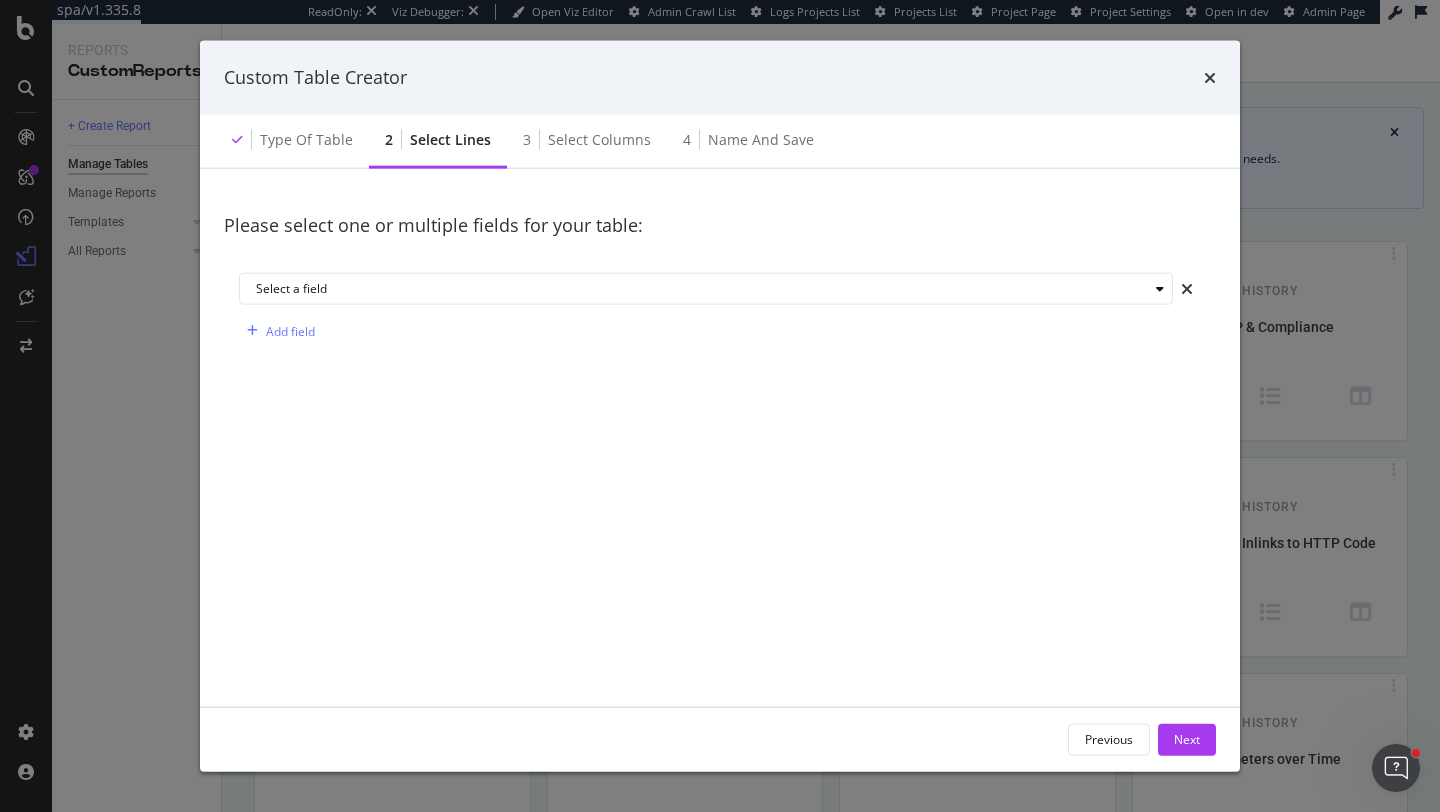 click on "Select a field Add field" at bounding box center [720, 310] 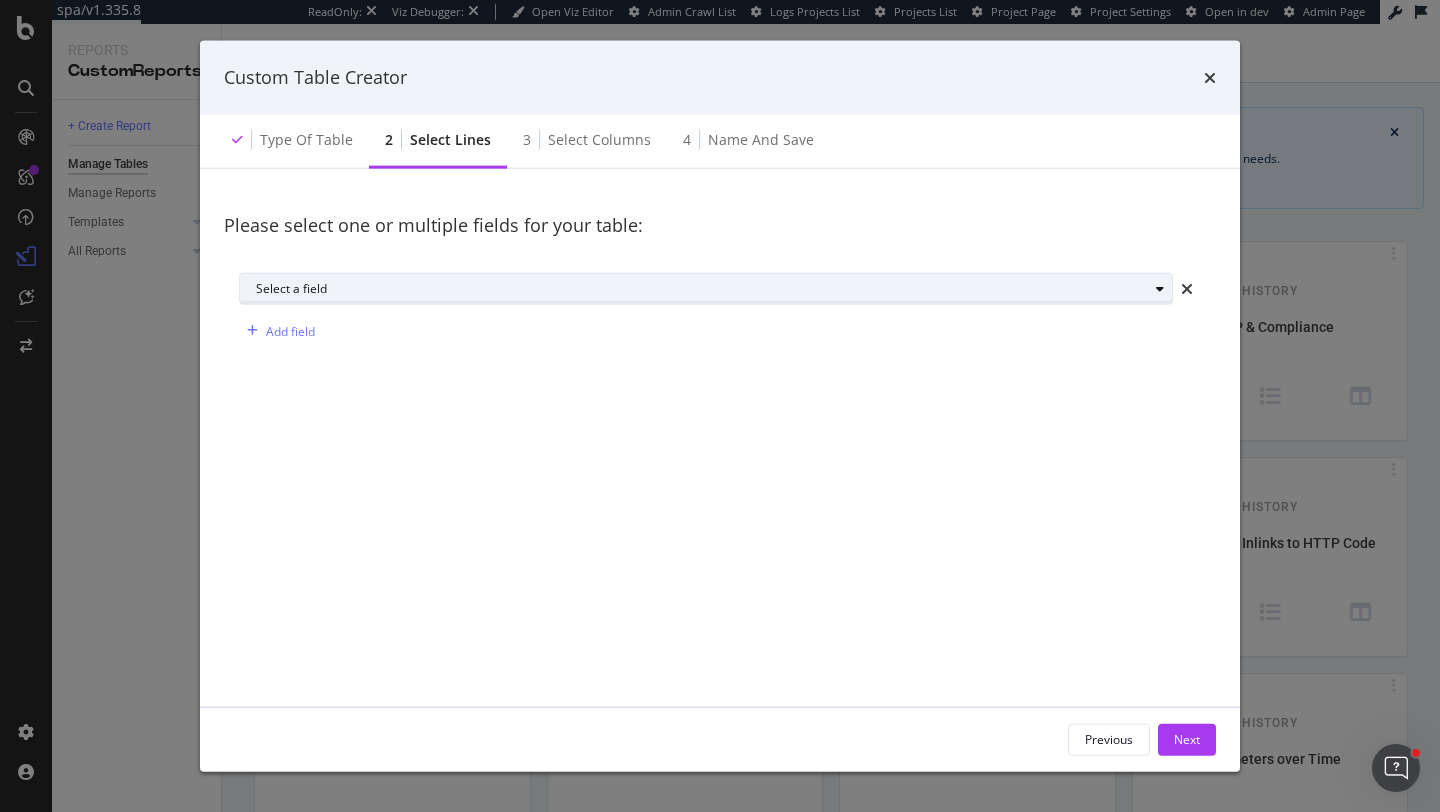 click on "Select a field" at bounding box center [706, 289] 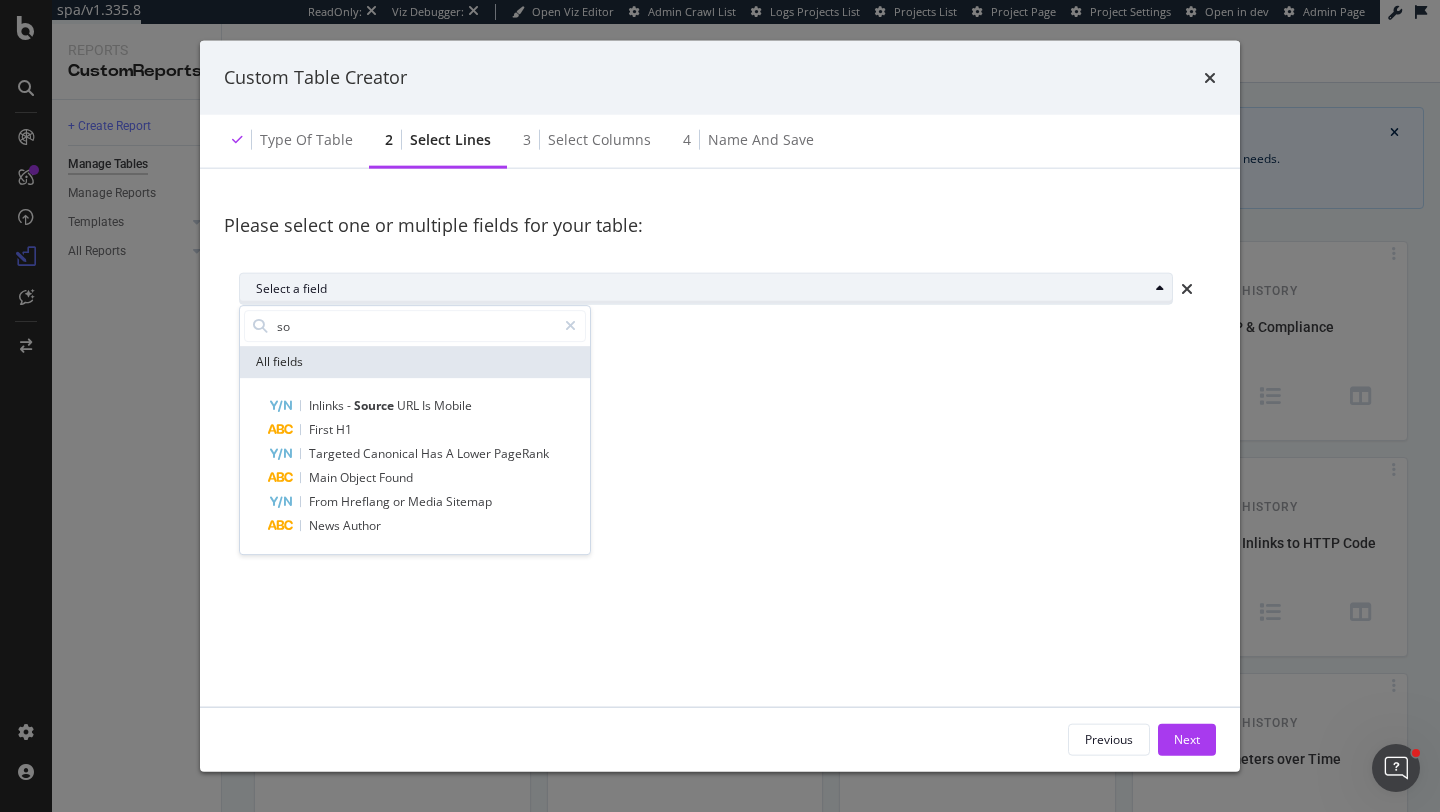 type on "s" 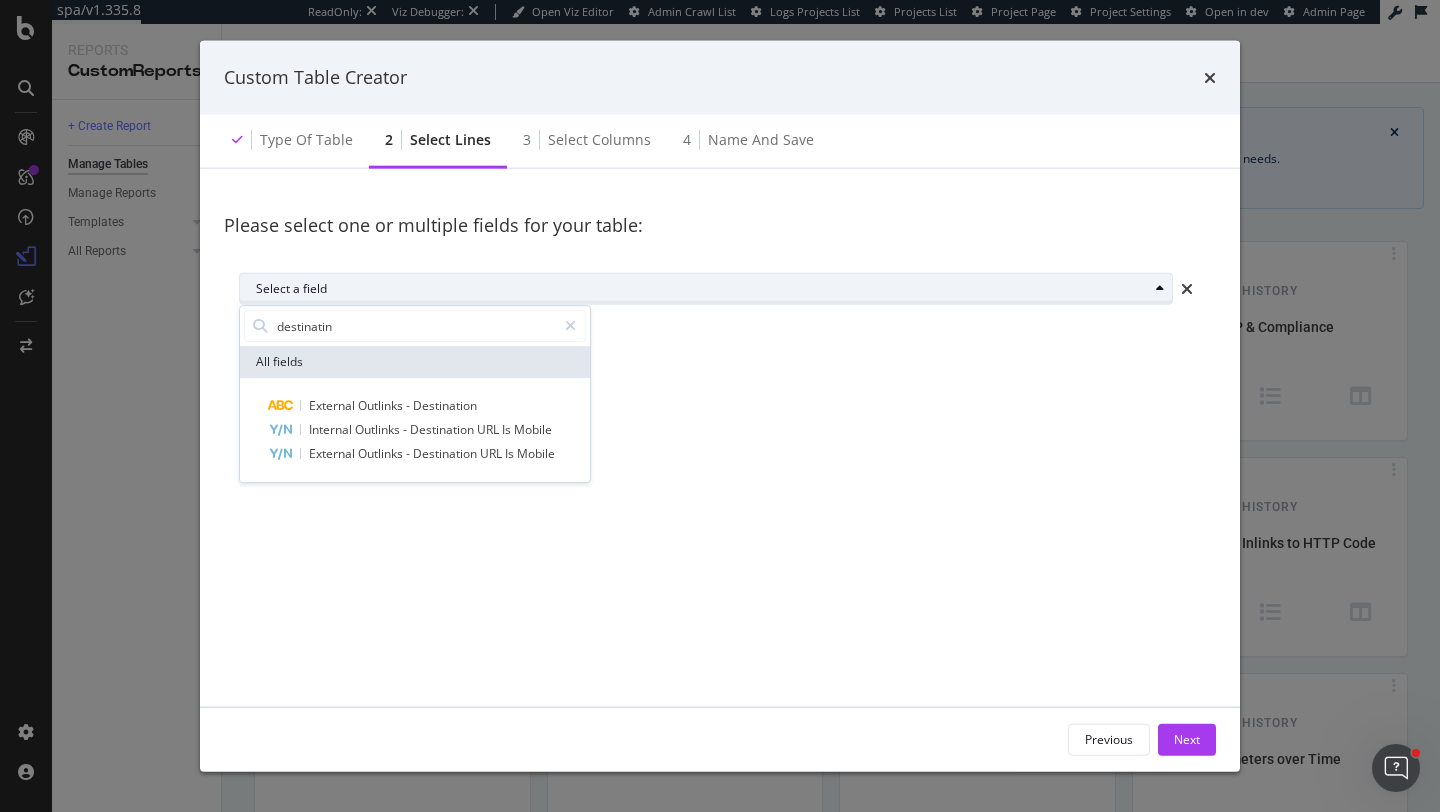 type on "destinatino" 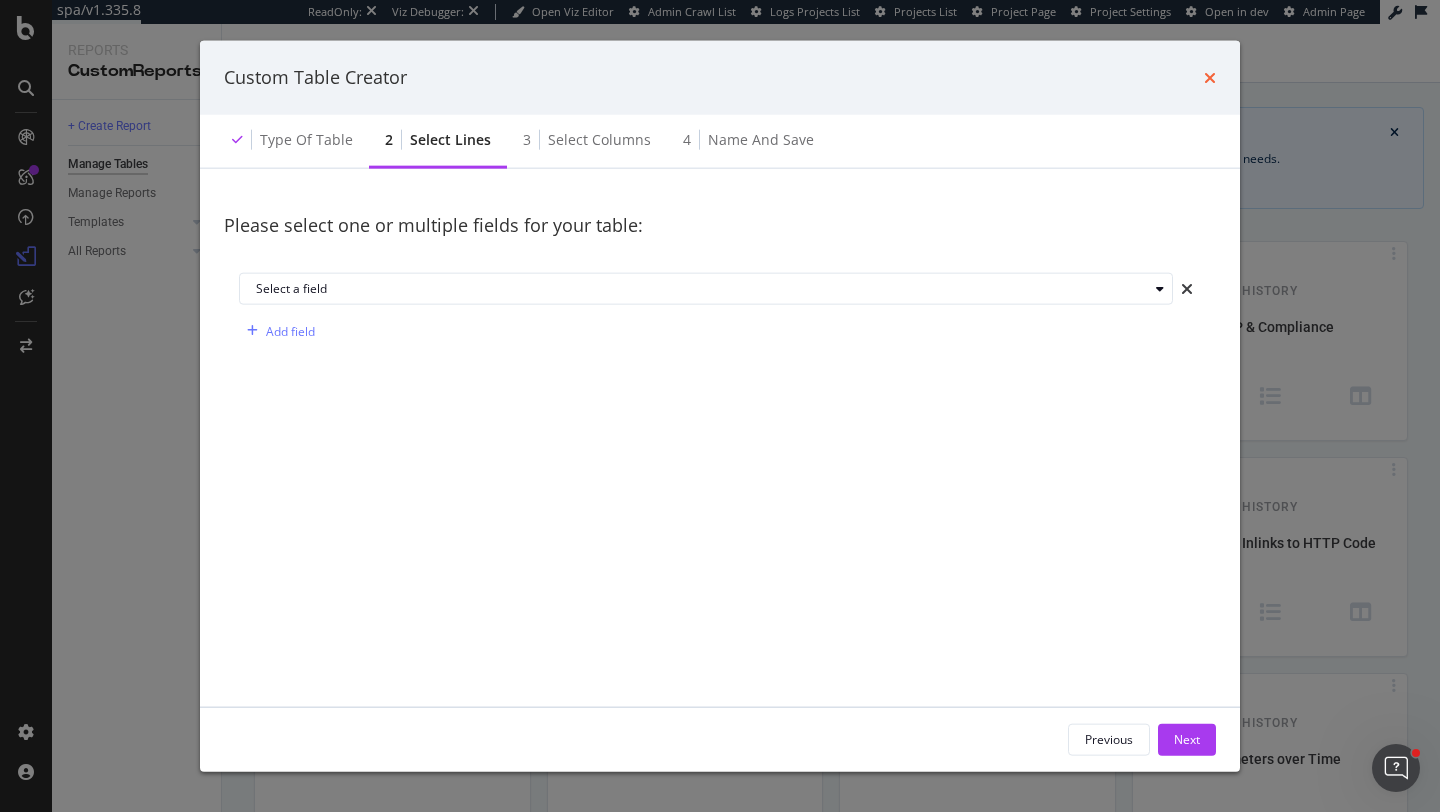 click at bounding box center [1210, 77] 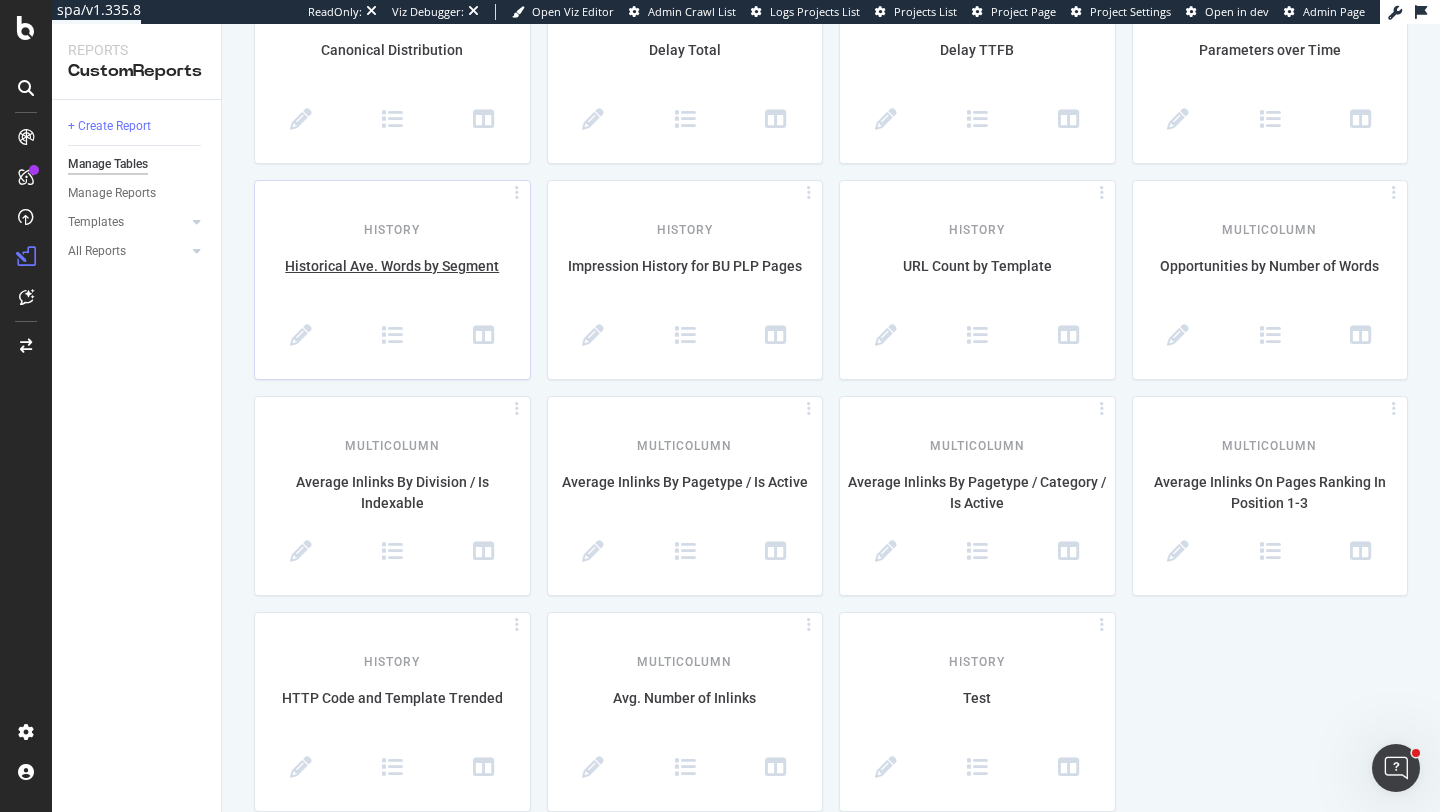 scroll, scrollTop: 0, scrollLeft: 0, axis: both 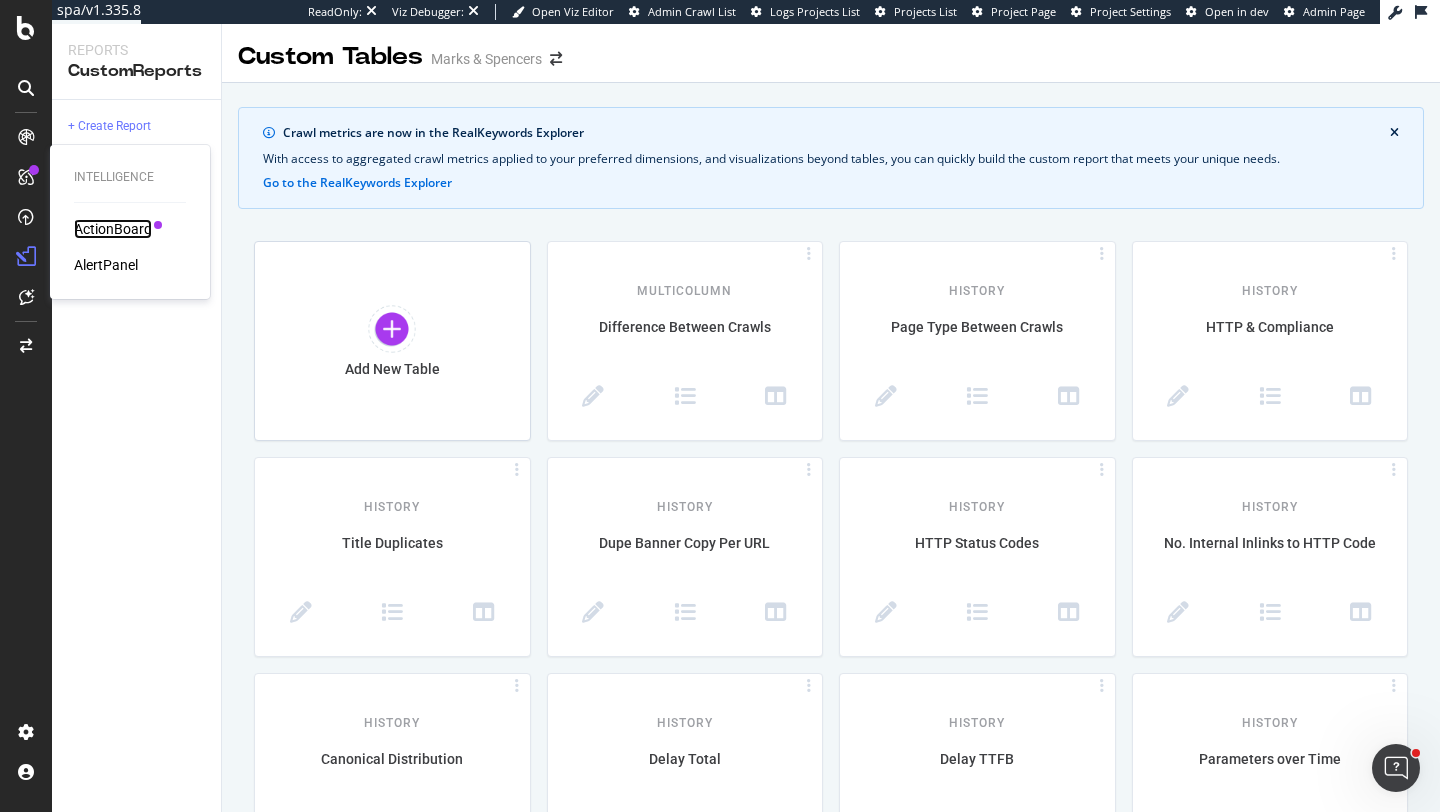 click on "ActionBoard" at bounding box center (113, 229) 